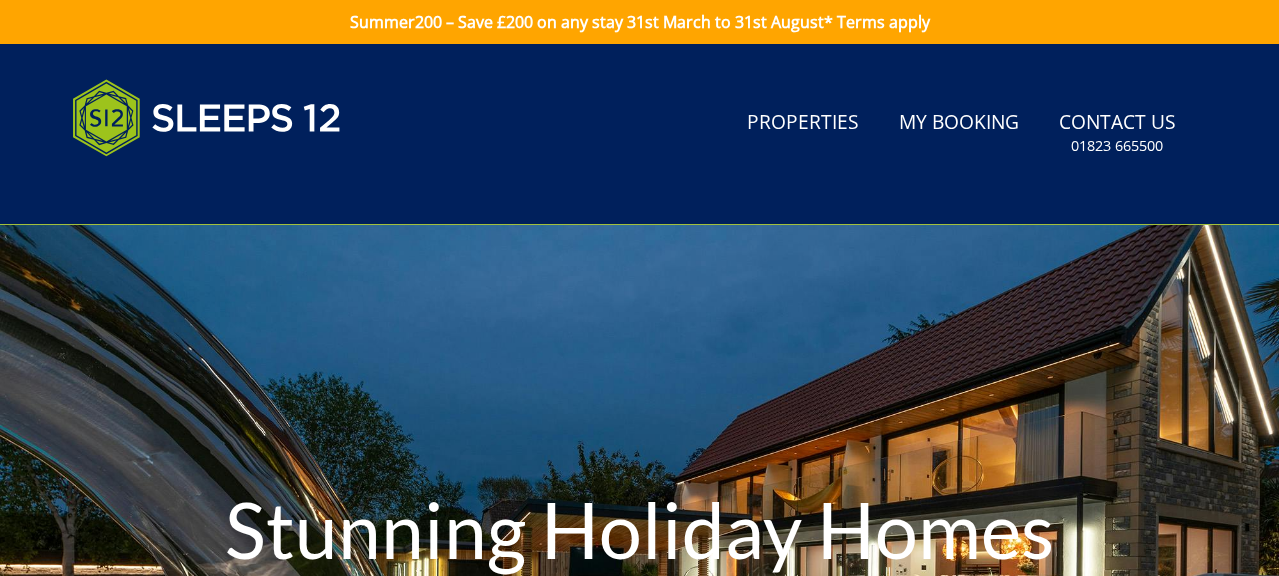 scroll, scrollTop: 0, scrollLeft: 0, axis: both 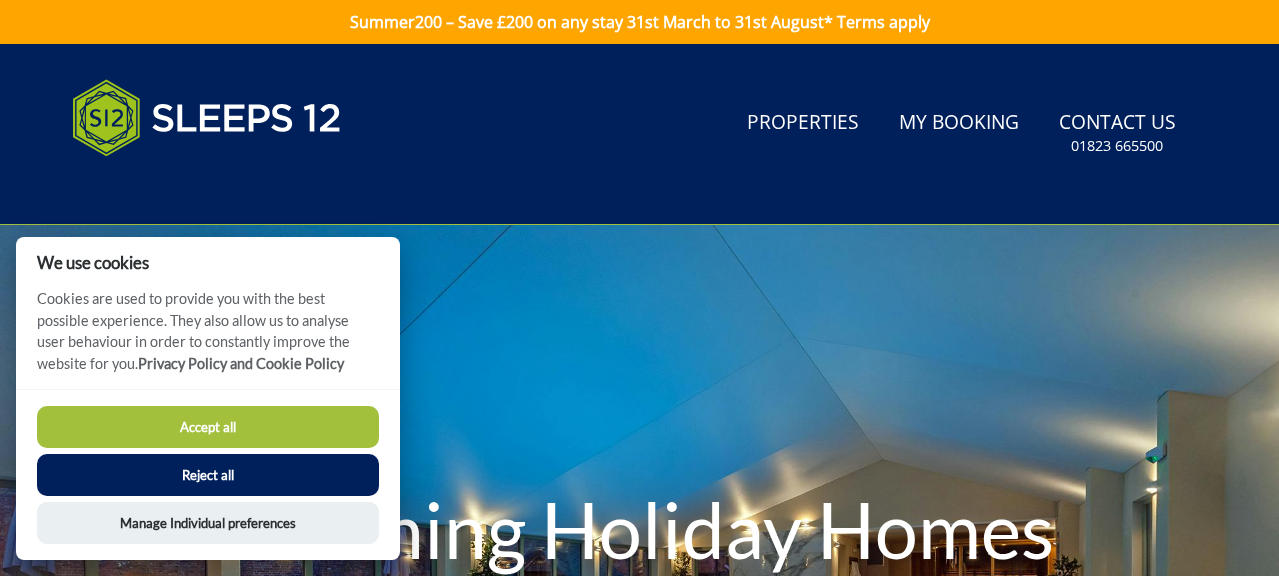 click on "Accept all" at bounding box center [208, 427] 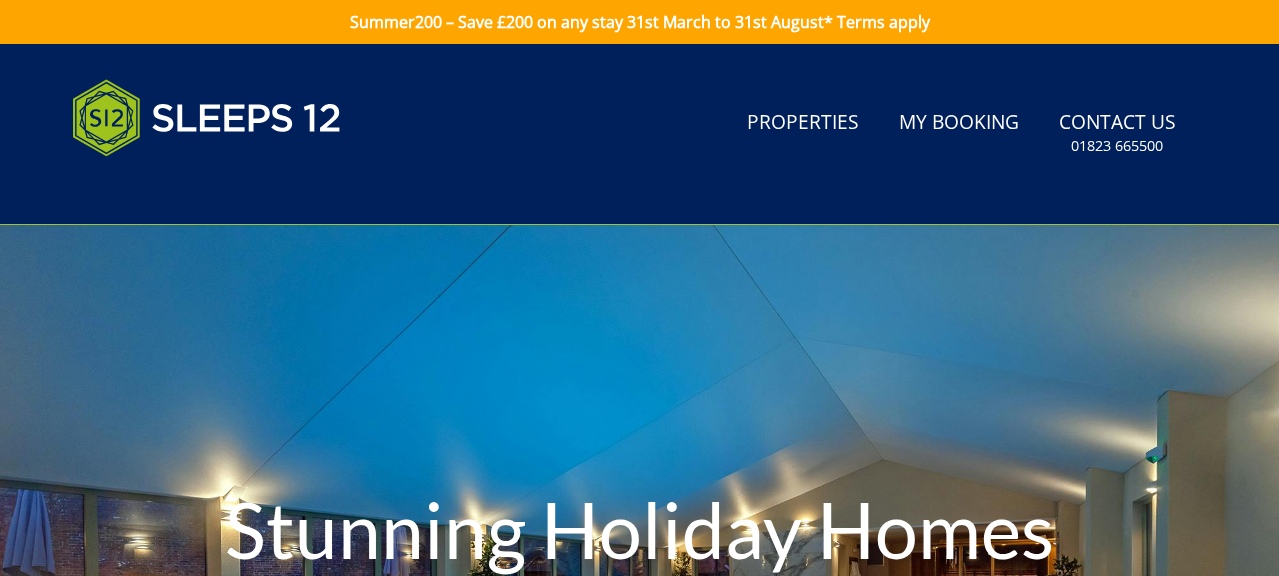 scroll, scrollTop: 38, scrollLeft: 0, axis: vertical 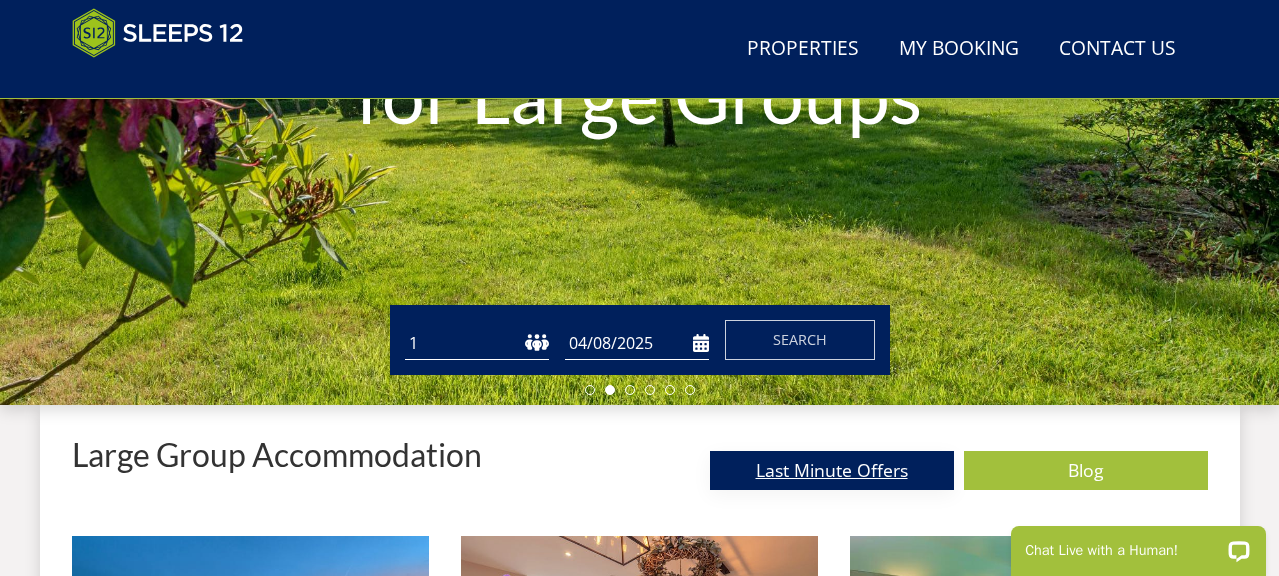 click on "Last Minute Offers" at bounding box center [832, 470] 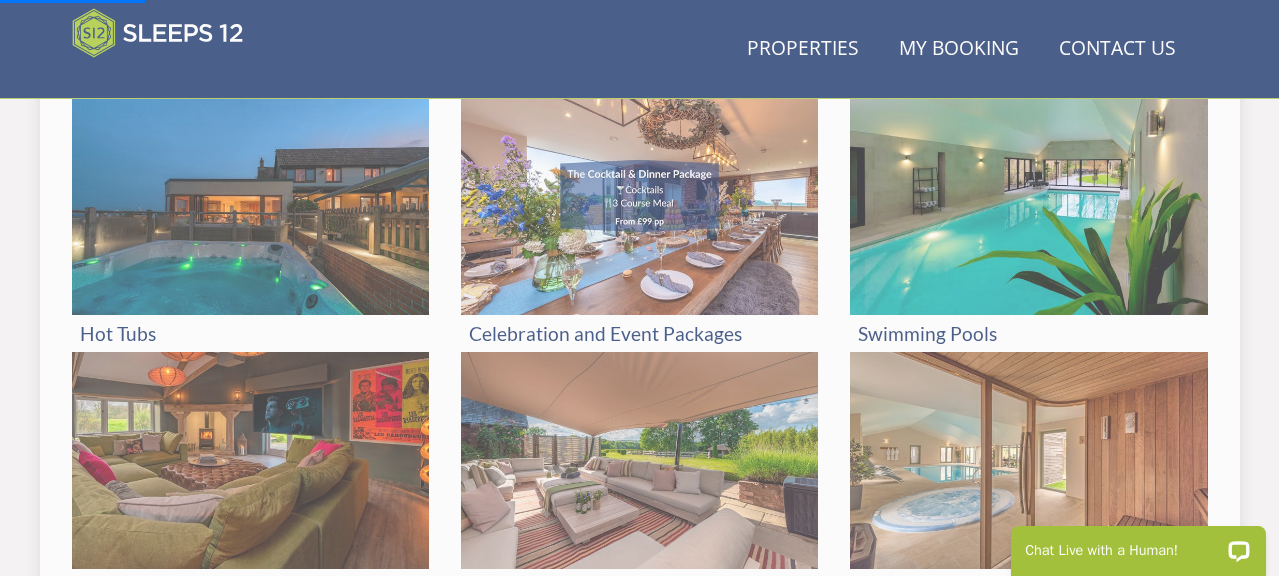 scroll, scrollTop: 878, scrollLeft: 0, axis: vertical 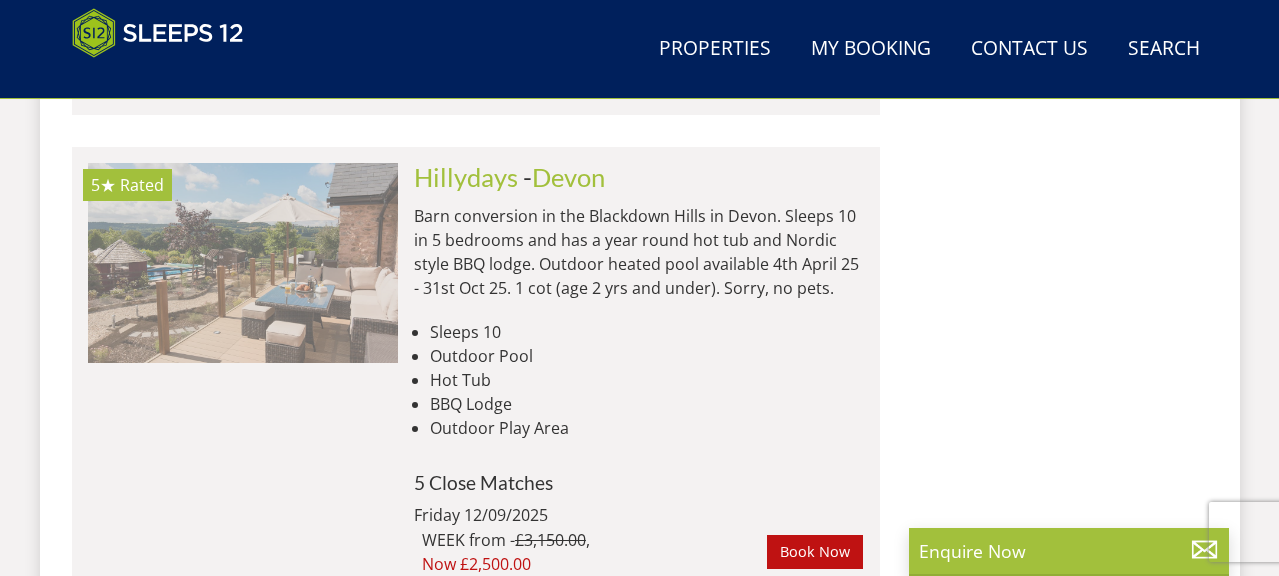 click at bounding box center (243, 263) 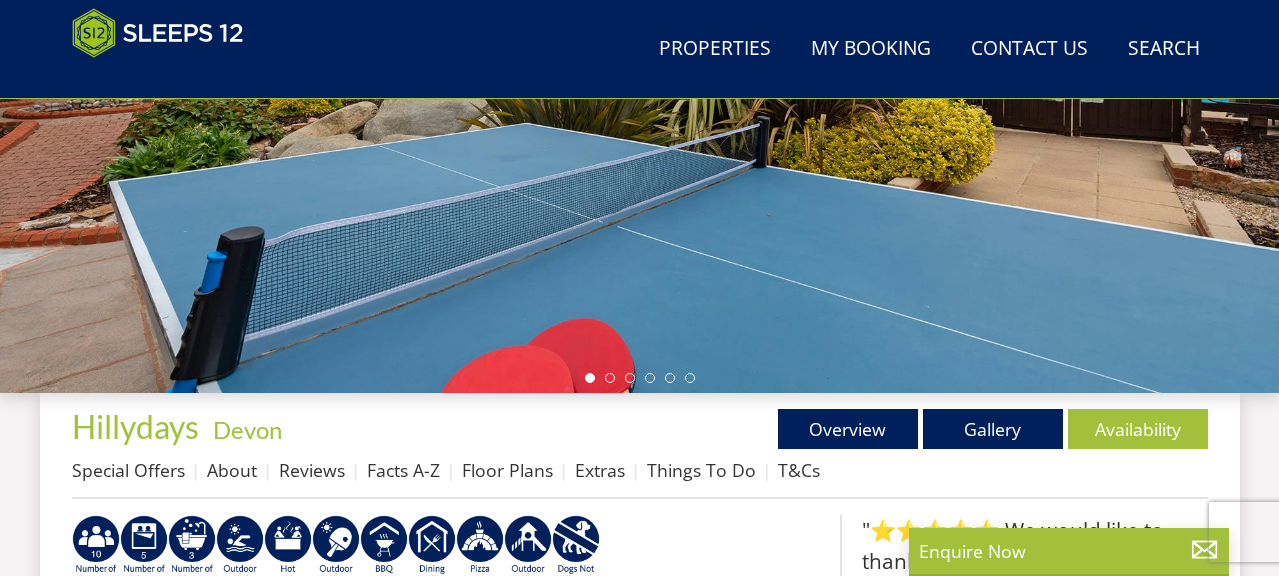 scroll, scrollTop: 481, scrollLeft: 0, axis: vertical 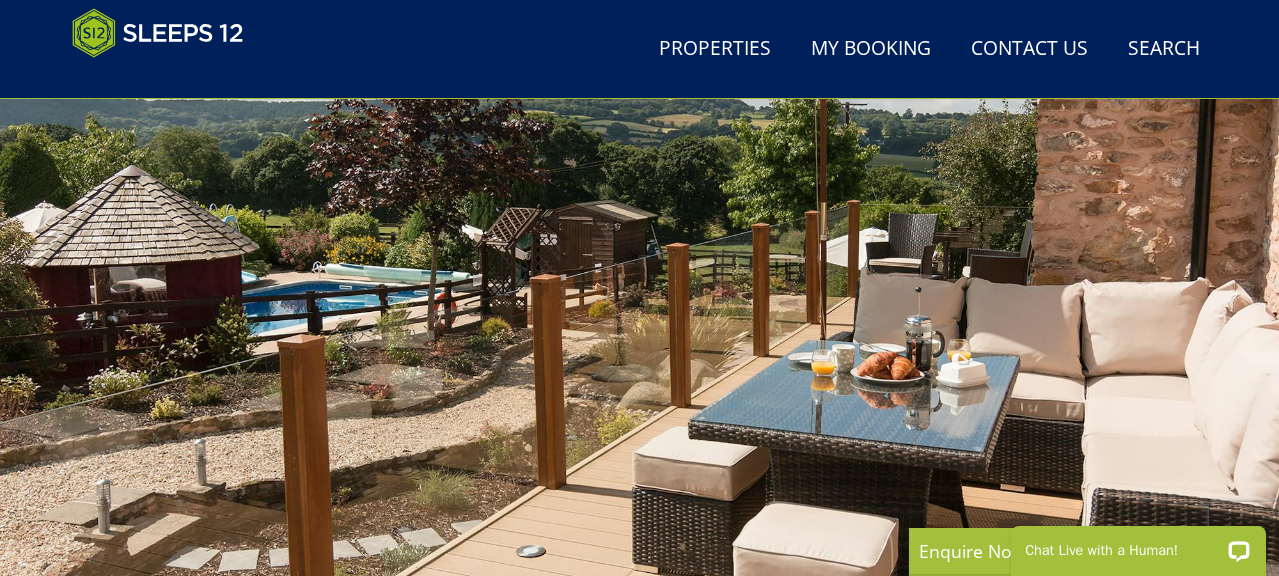 click at bounding box center (639, 252) 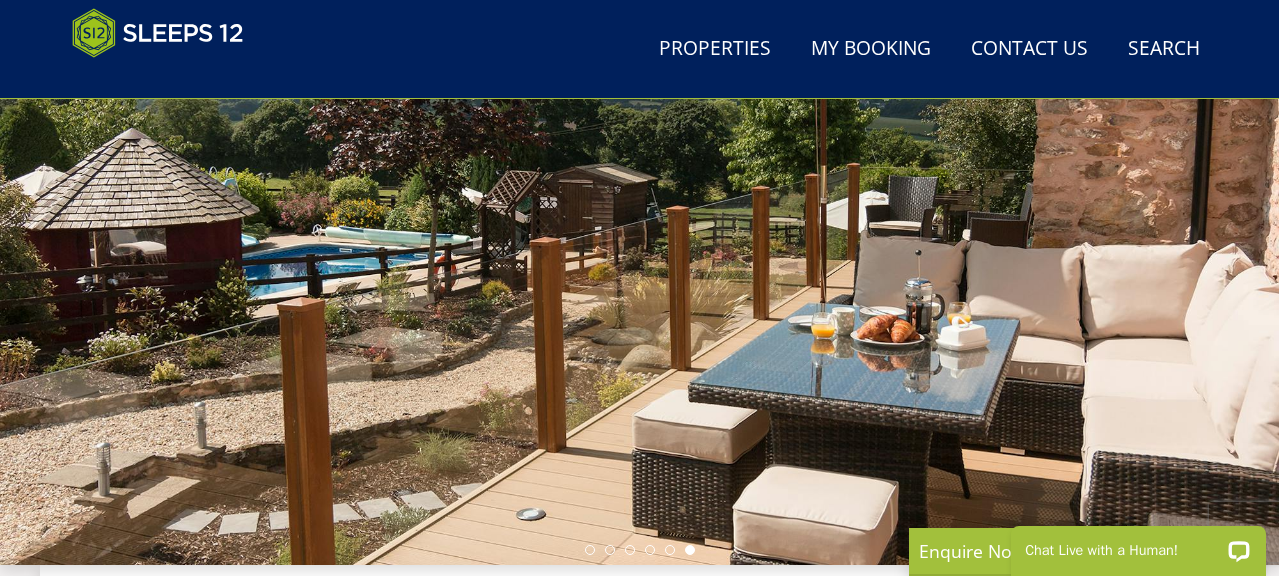 scroll, scrollTop: 281, scrollLeft: 0, axis: vertical 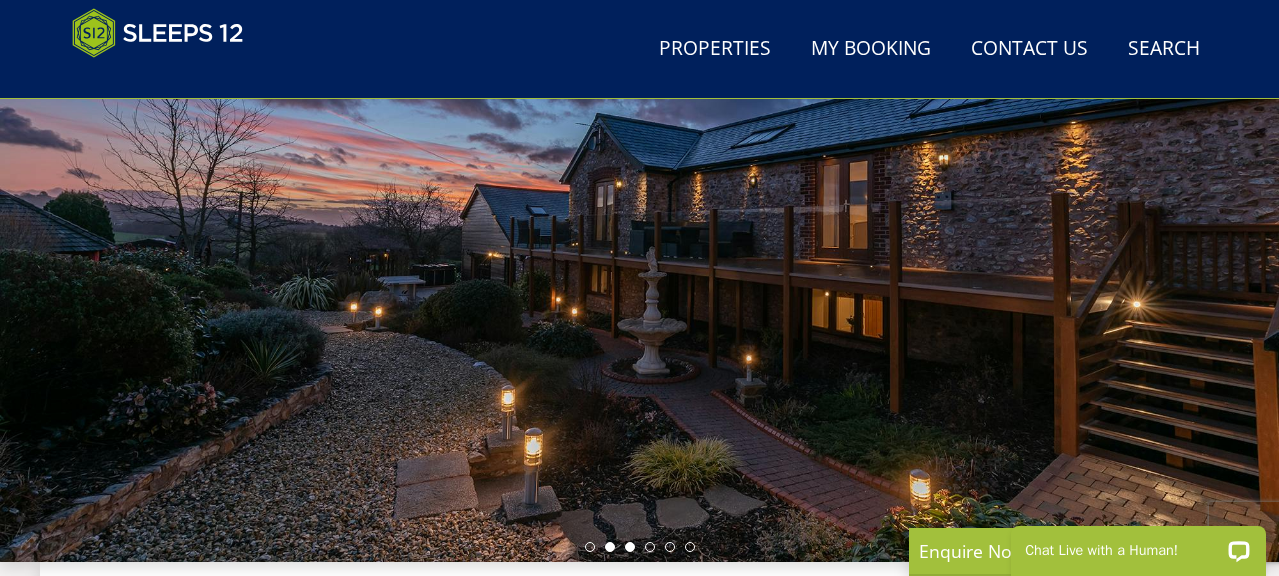click at bounding box center [630, 547] 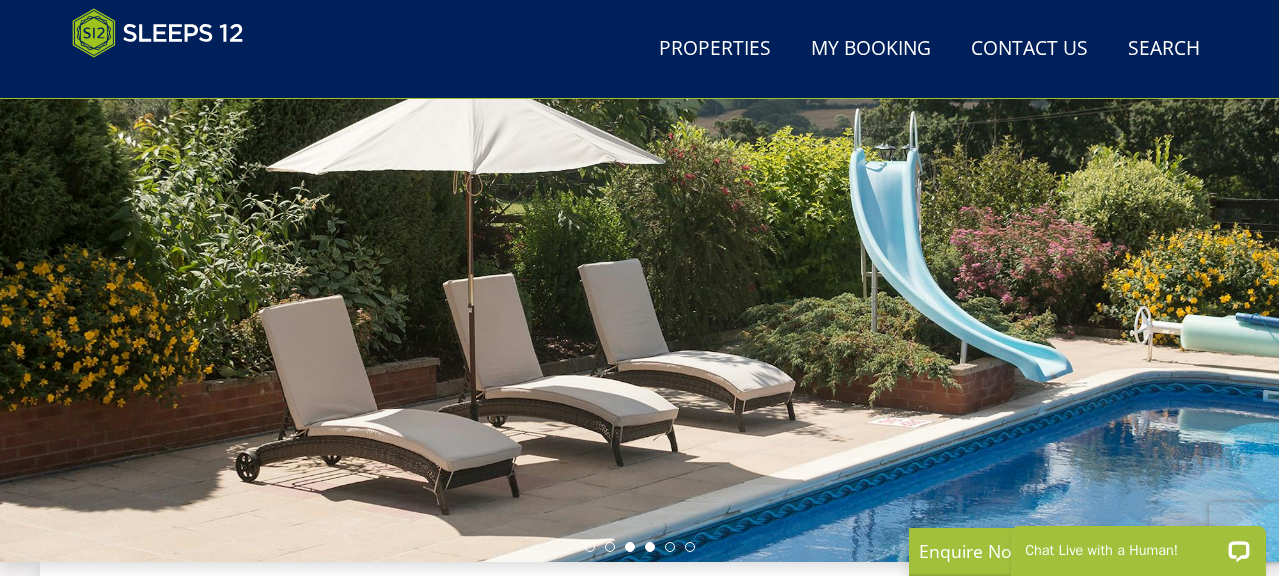 click at bounding box center (650, 547) 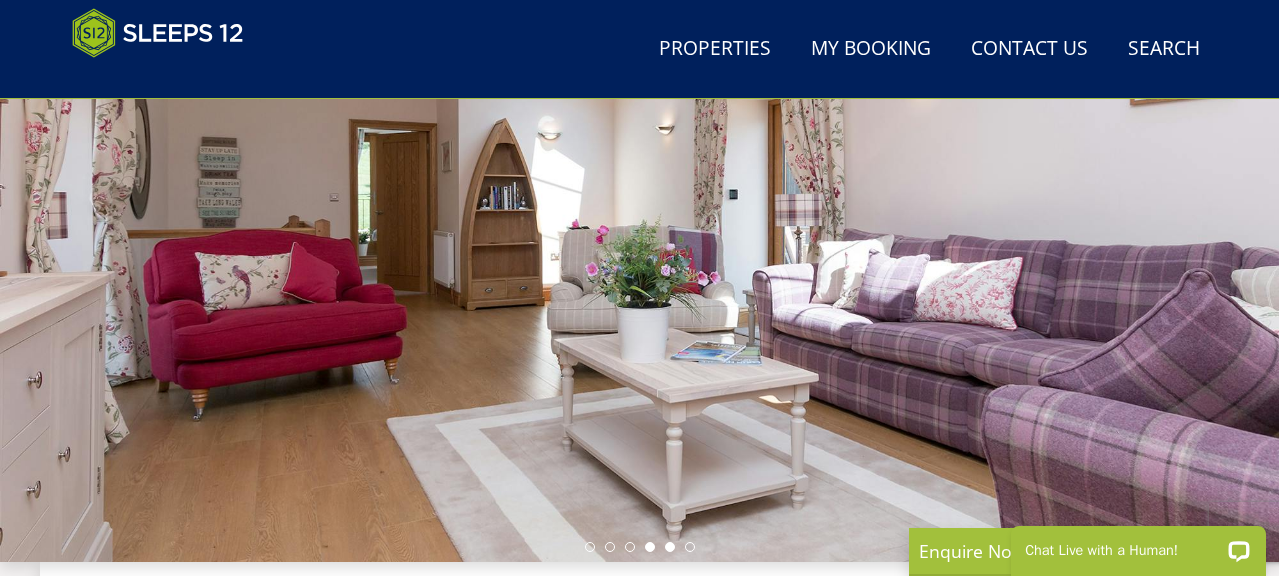 click at bounding box center (670, 547) 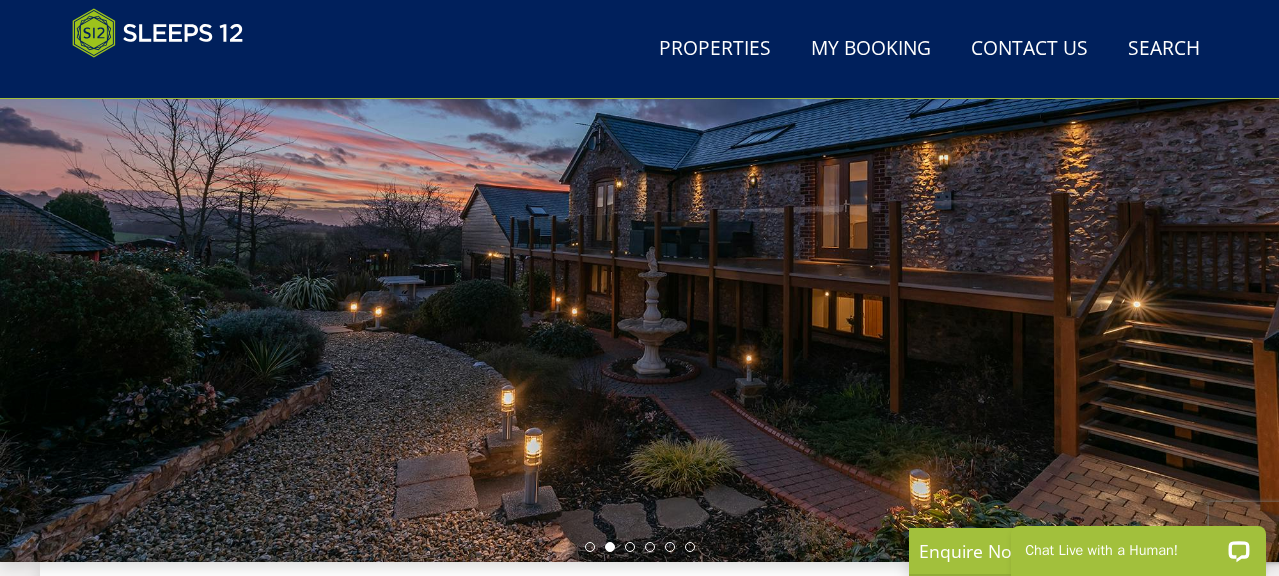 click at bounding box center (640, 547) 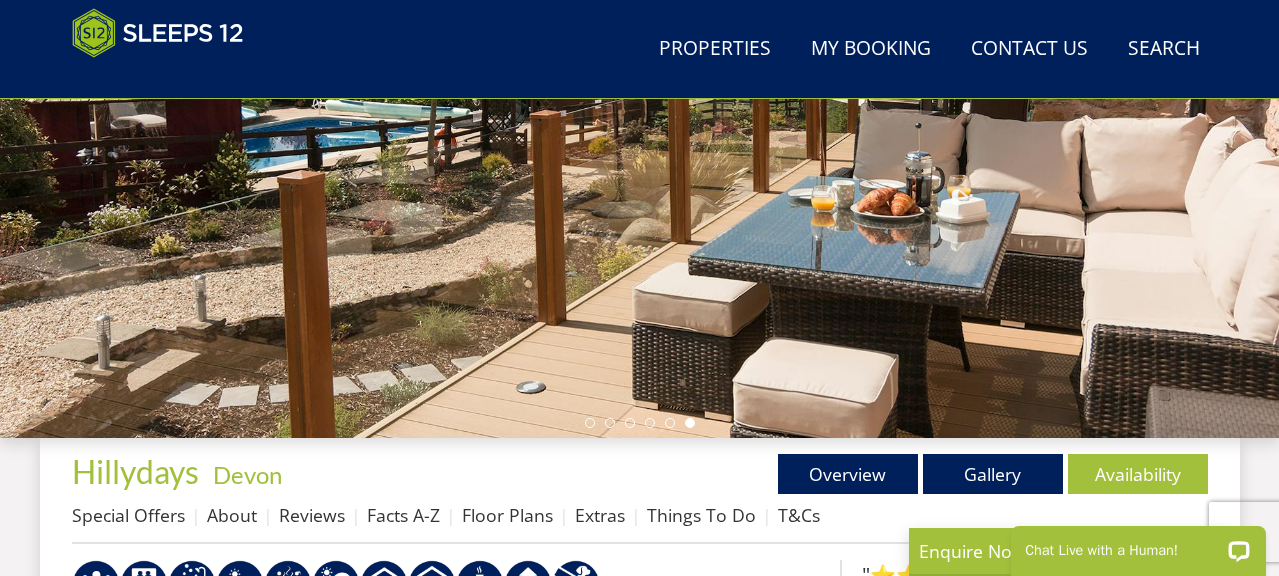 scroll, scrollTop: 401, scrollLeft: 0, axis: vertical 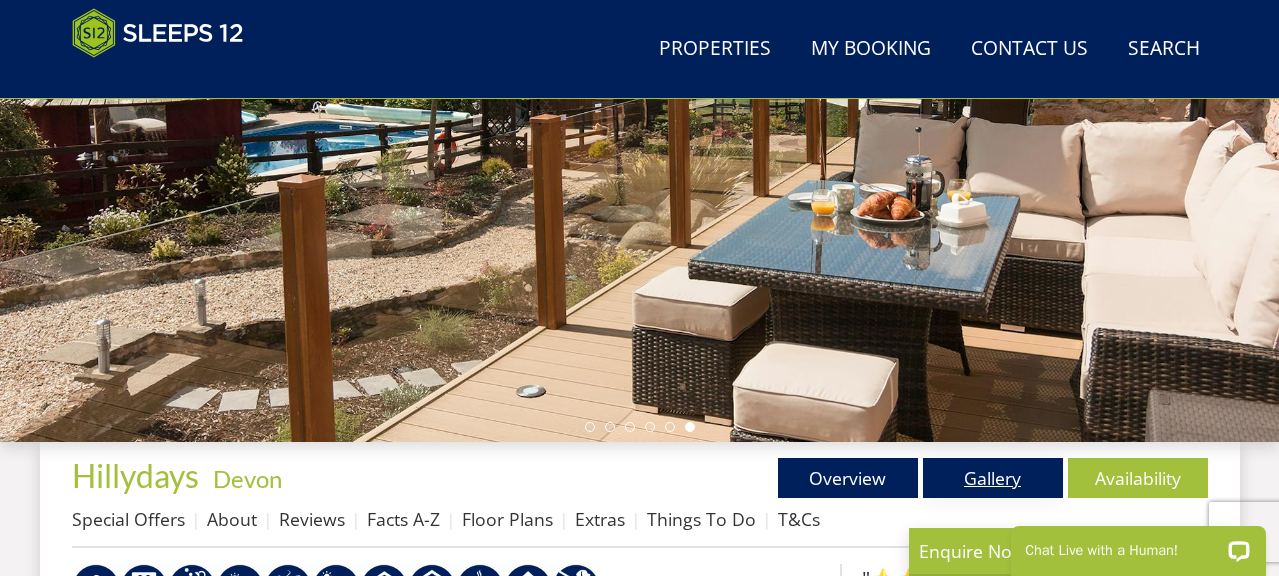 click on "Gallery" at bounding box center [993, 478] 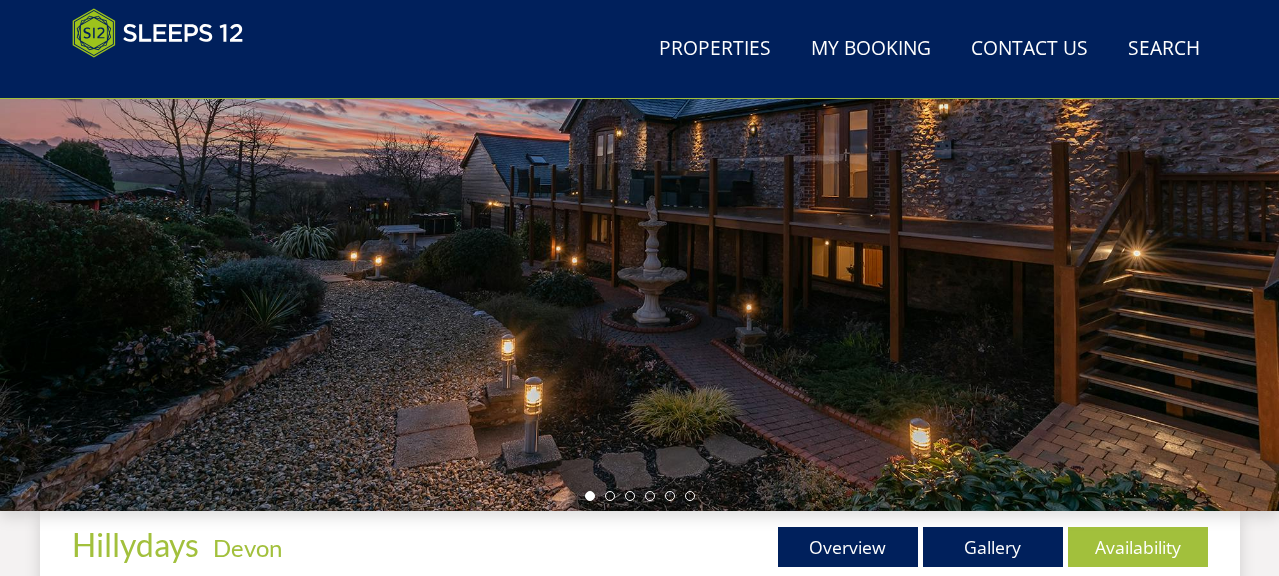 scroll, scrollTop: 321, scrollLeft: 0, axis: vertical 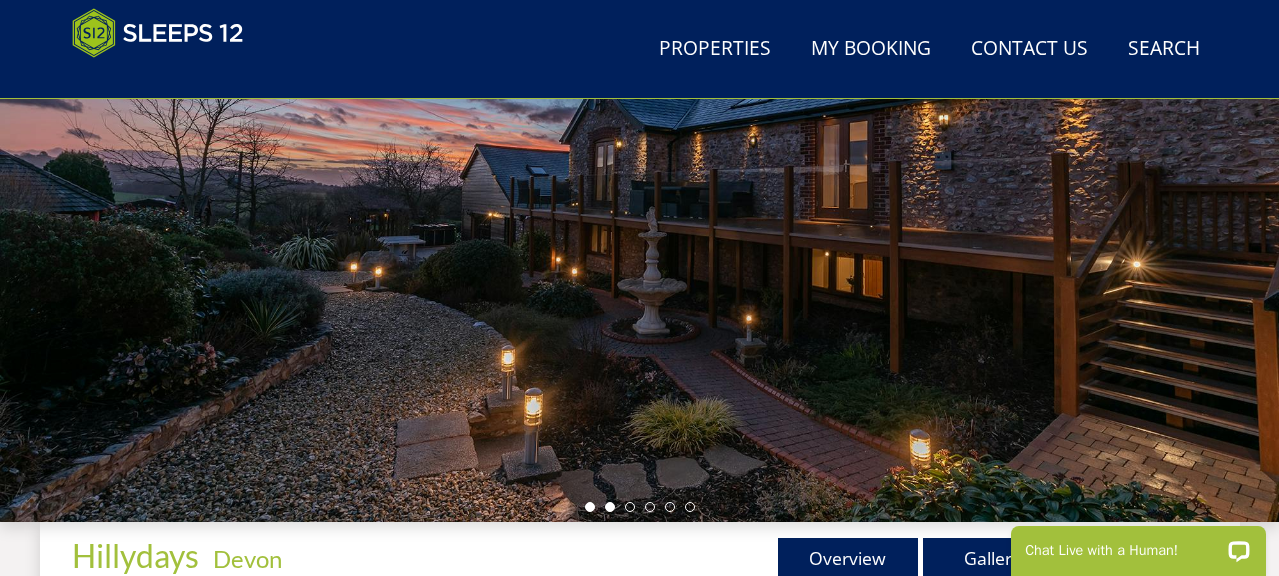 click at bounding box center [610, 507] 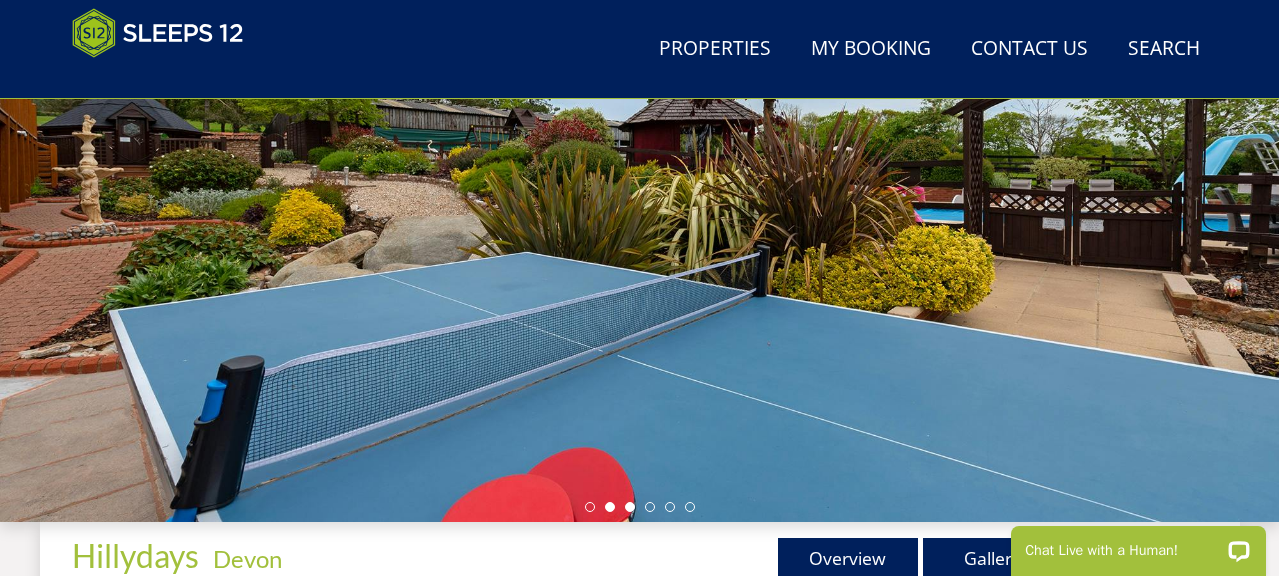 click at bounding box center [630, 507] 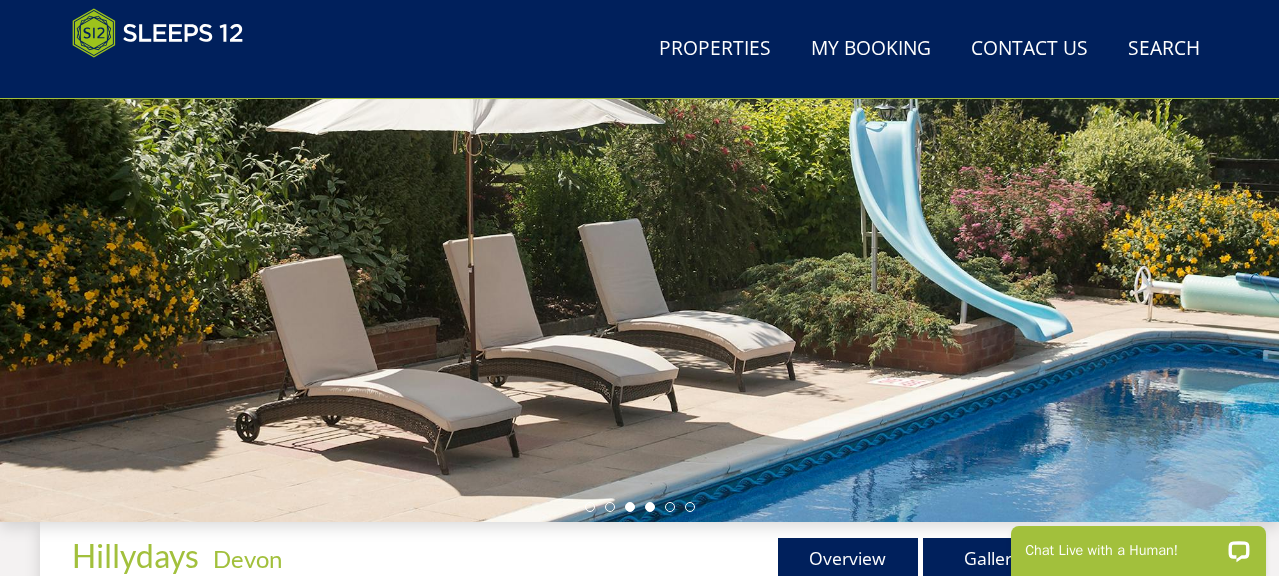 click at bounding box center (650, 507) 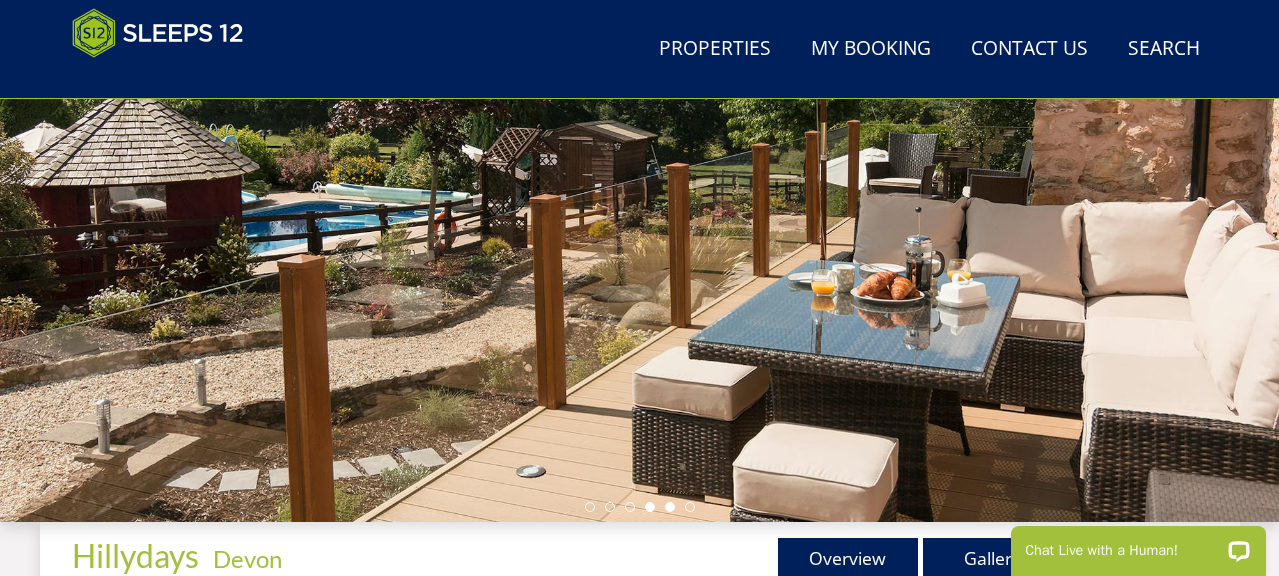 click at bounding box center (670, 507) 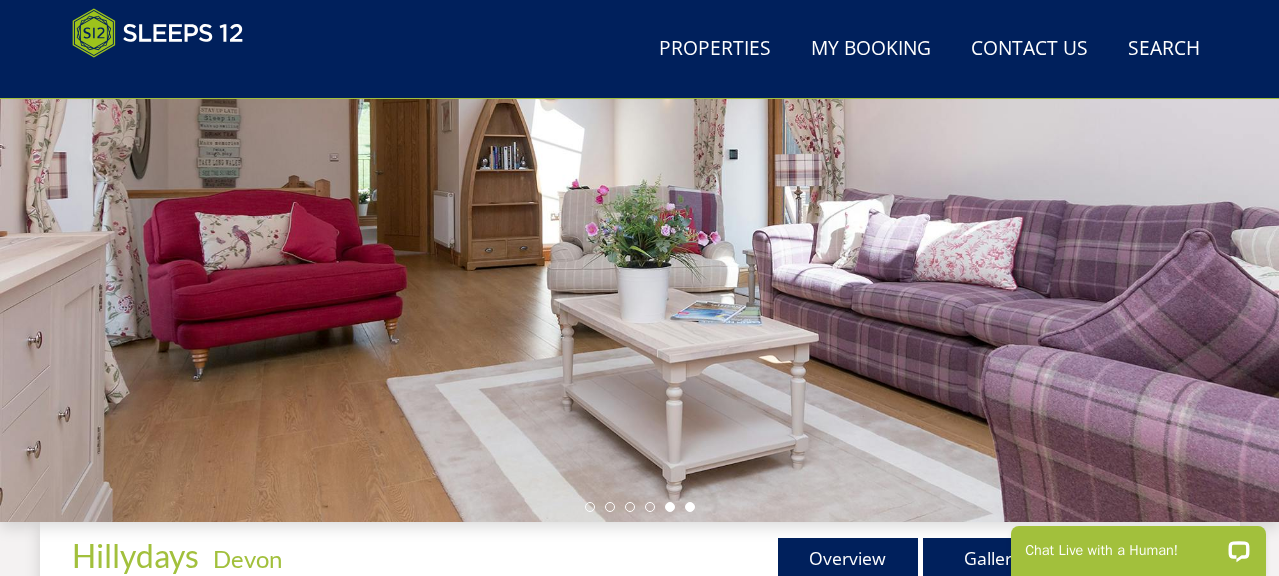 click at bounding box center [690, 507] 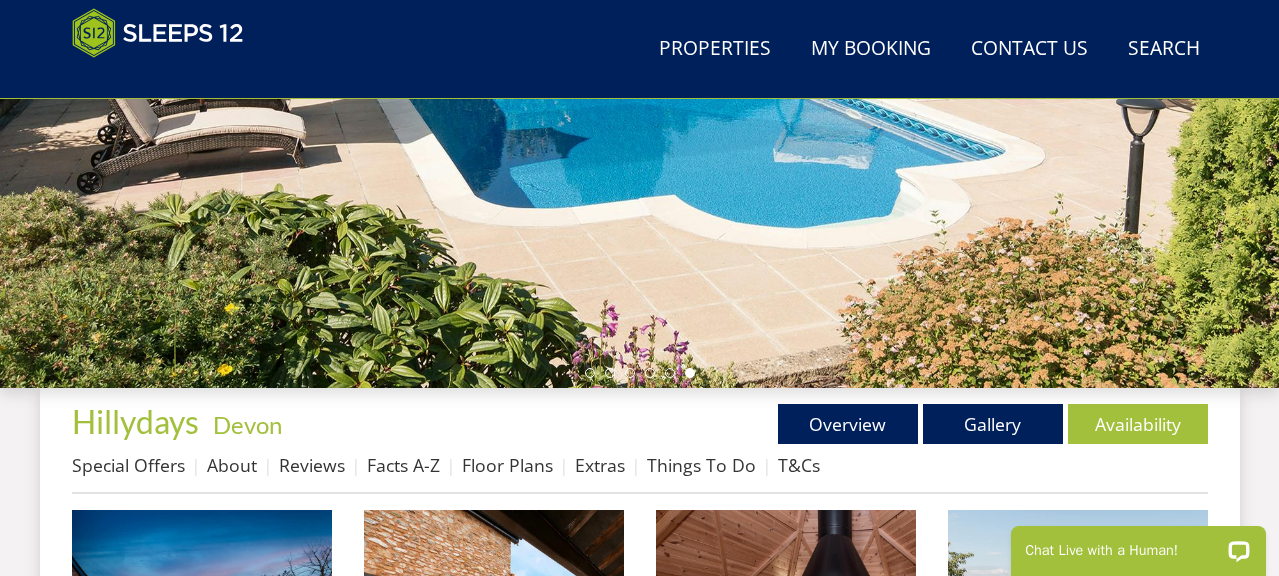 scroll, scrollTop: 481, scrollLeft: 0, axis: vertical 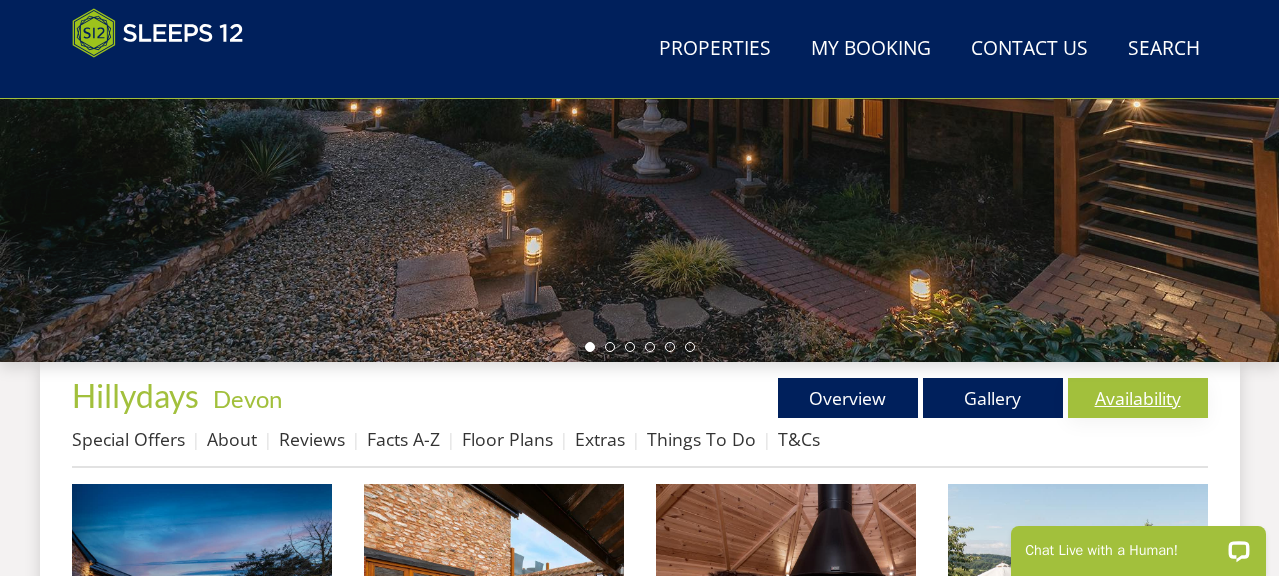 click on "Availability" at bounding box center [1138, 398] 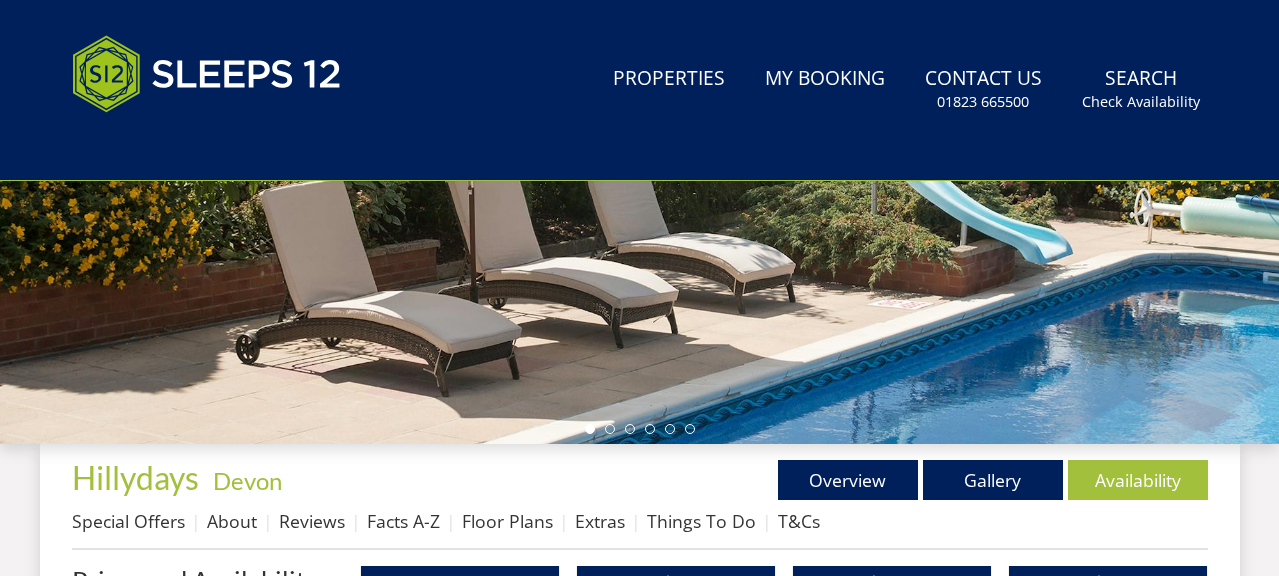 scroll, scrollTop: 0, scrollLeft: 0, axis: both 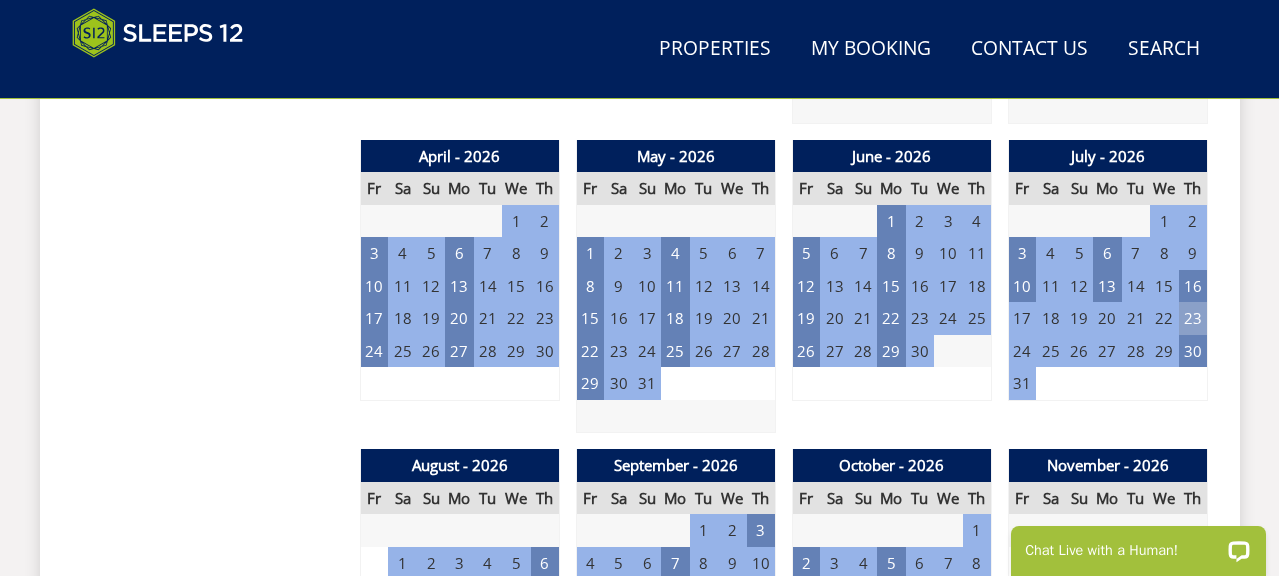 click on "23" at bounding box center (1193, 318) 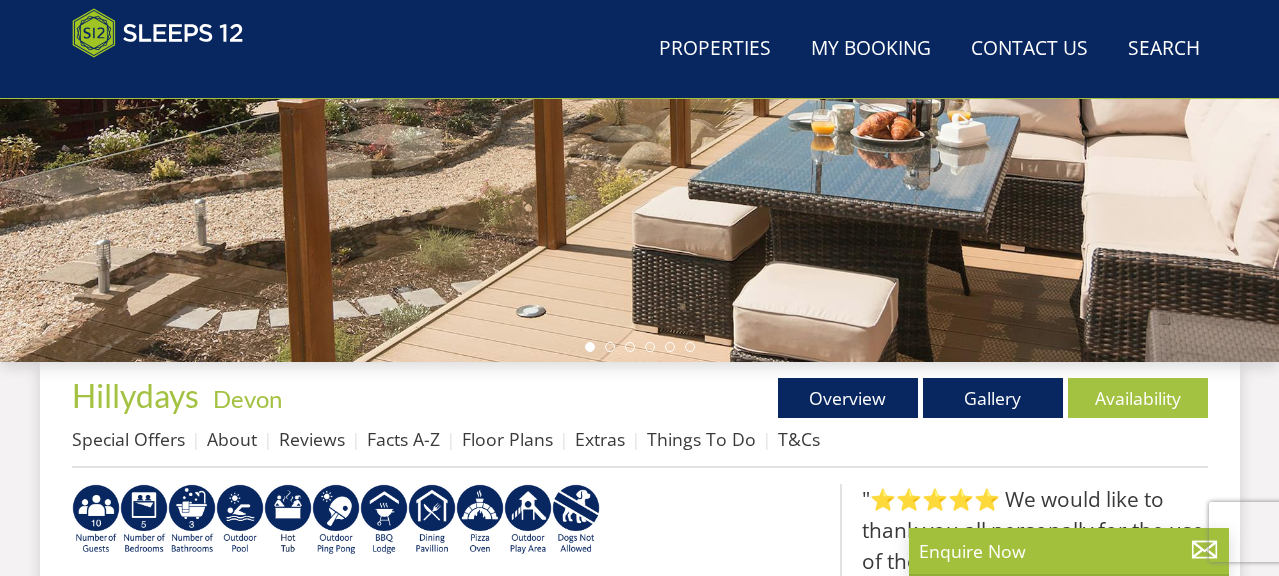 scroll, scrollTop: 401, scrollLeft: 0, axis: vertical 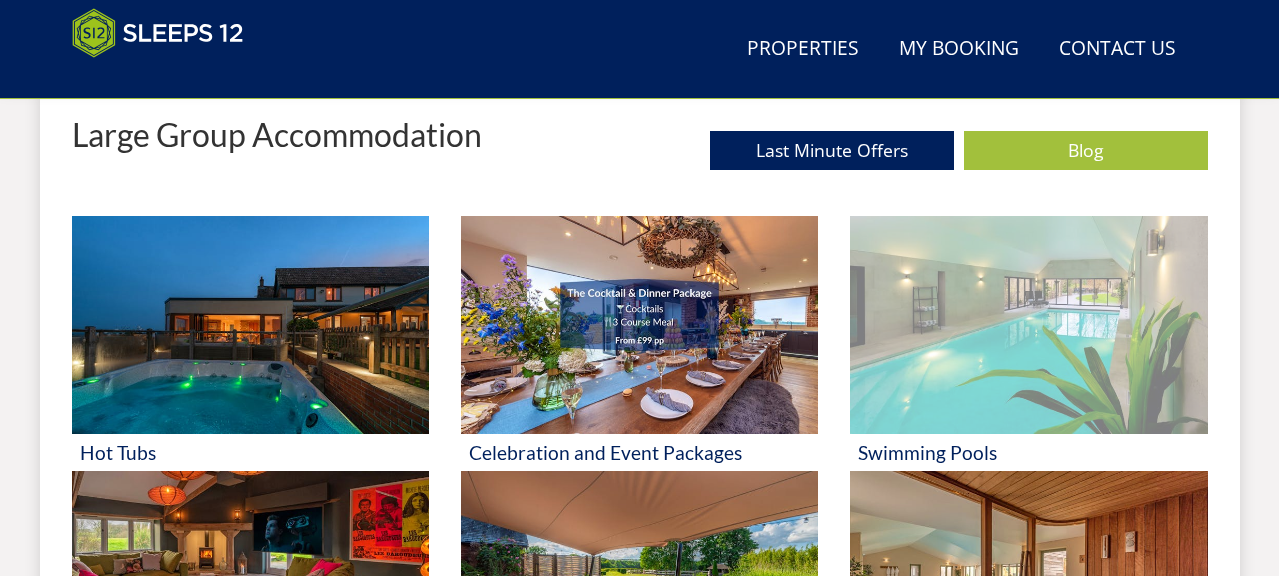 click at bounding box center [1028, 325] 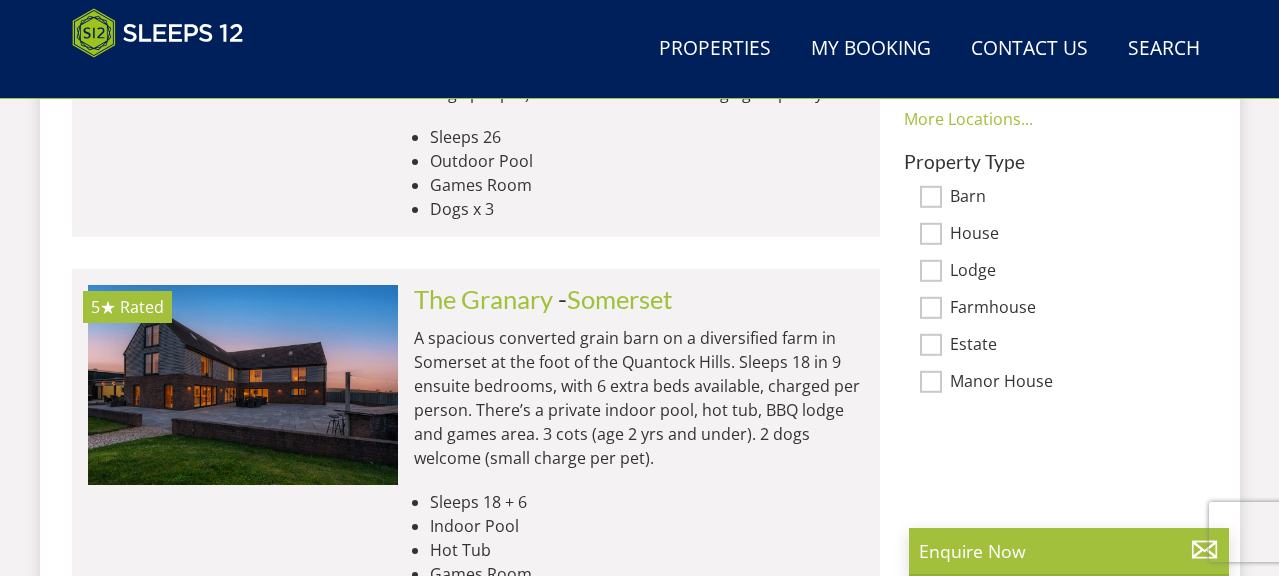 scroll, scrollTop: 1561, scrollLeft: 0, axis: vertical 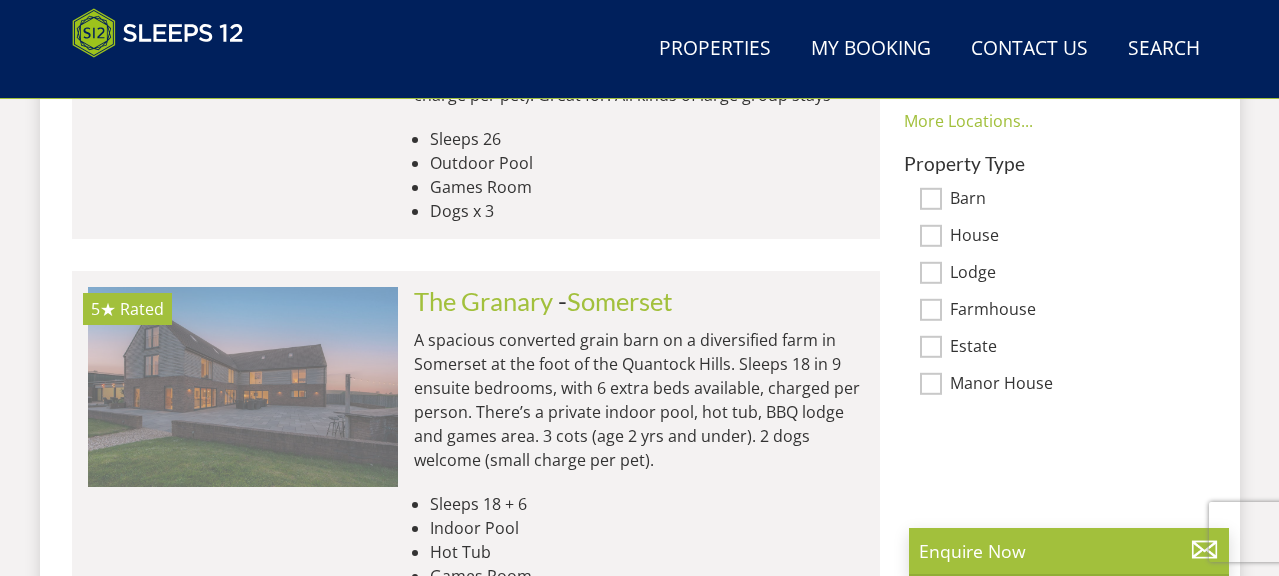 click at bounding box center [243, 387] 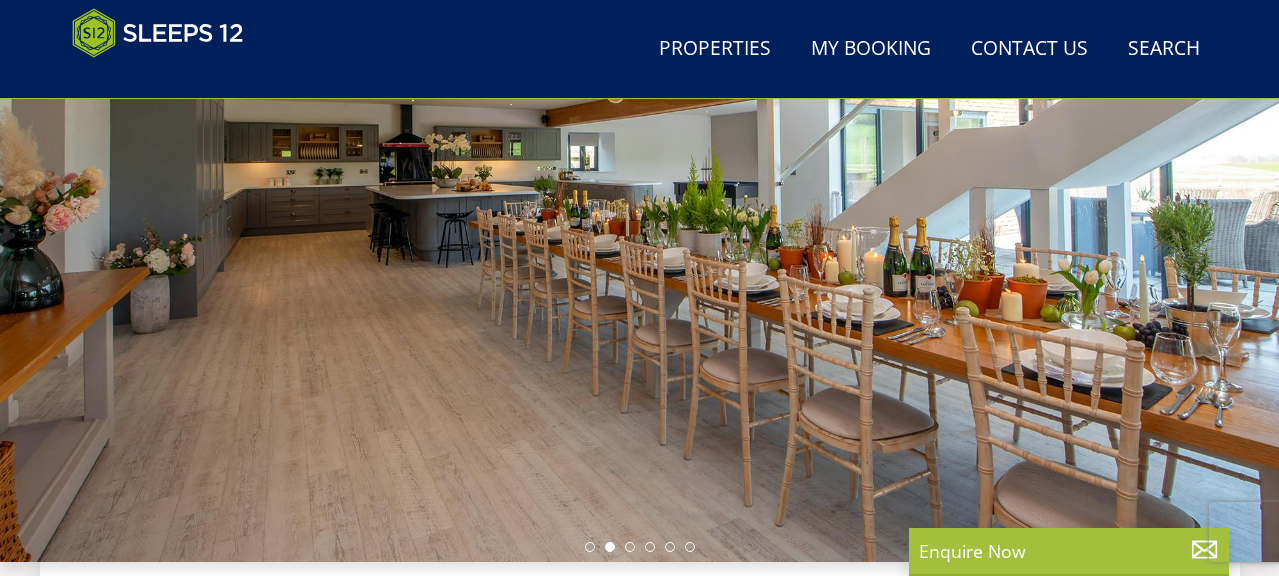 scroll, scrollTop: 283, scrollLeft: 0, axis: vertical 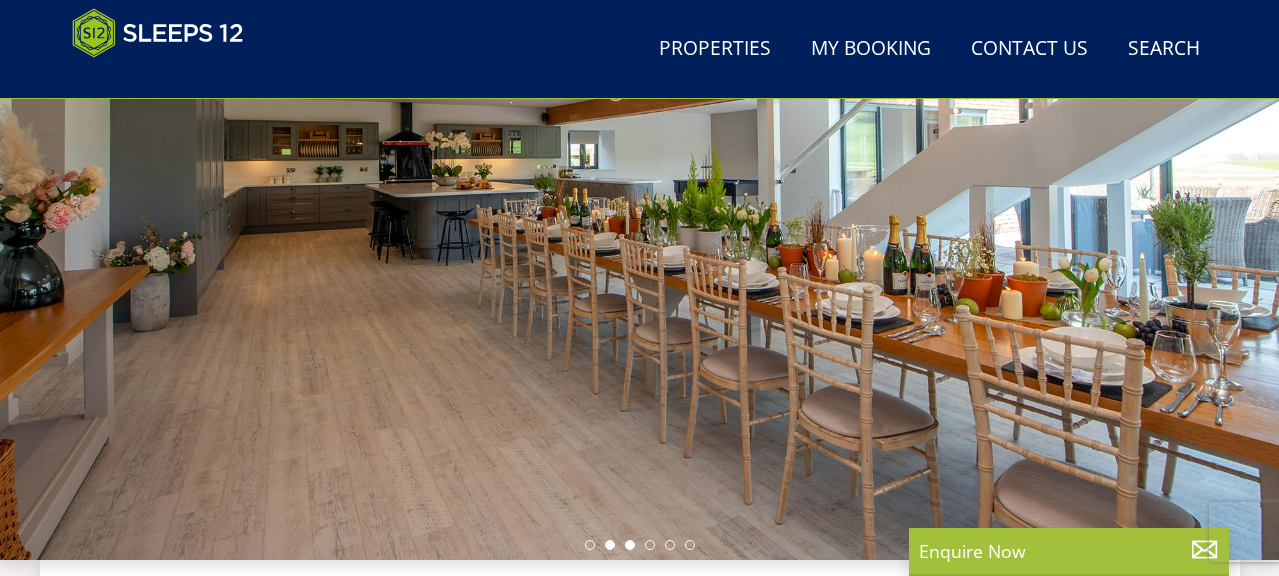 click at bounding box center [630, 545] 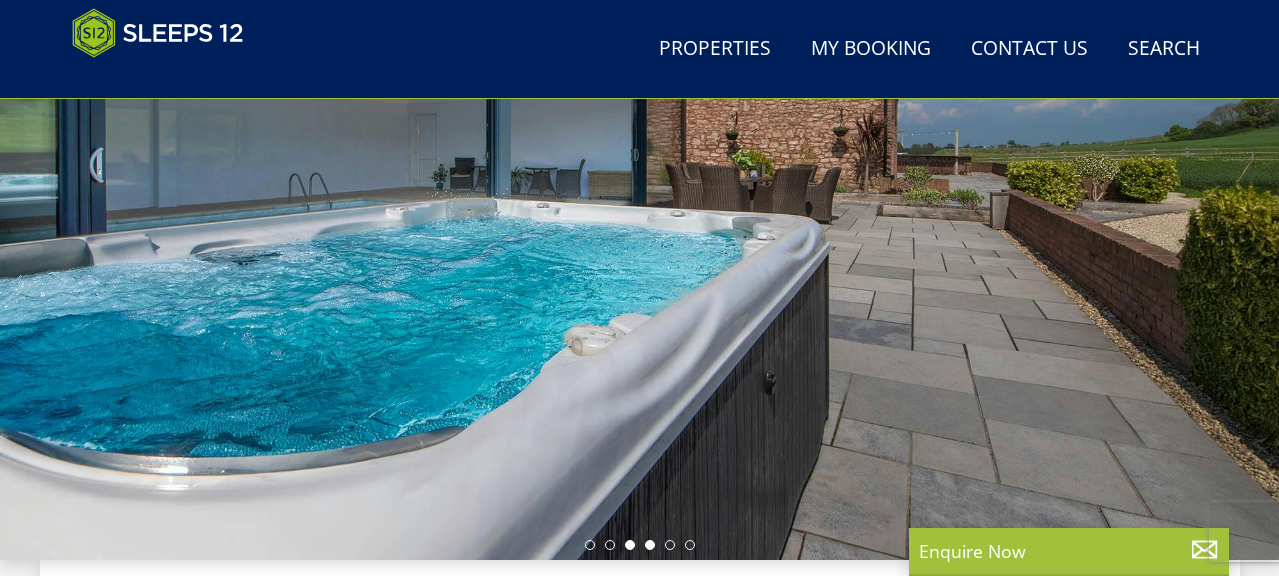 click at bounding box center [650, 545] 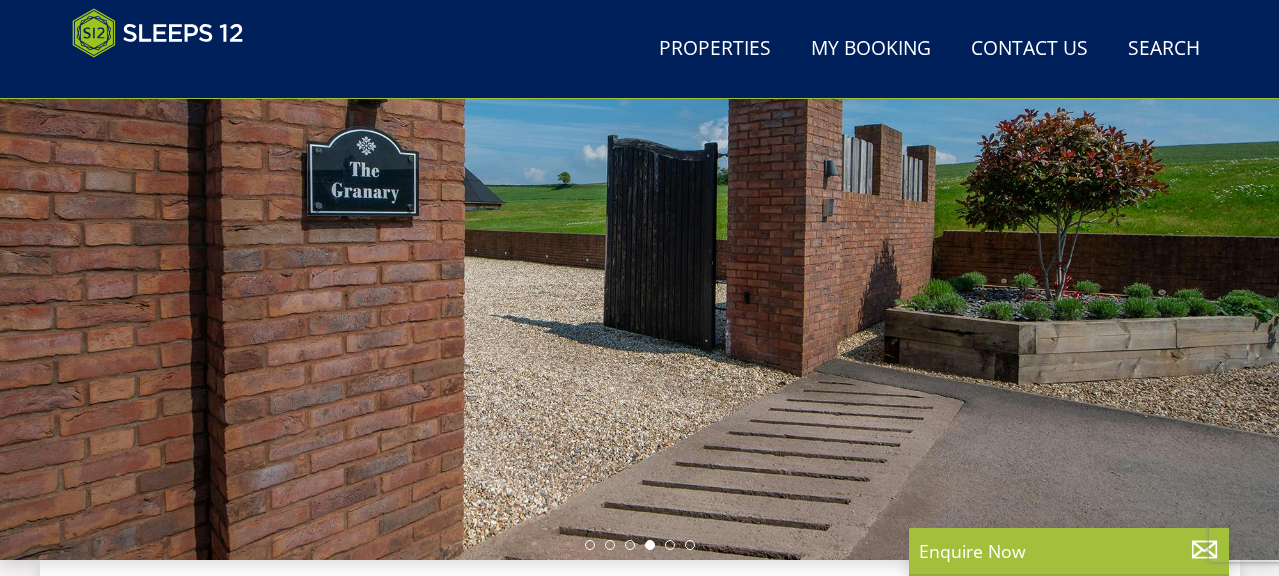 click at bounding box center [640, 545] 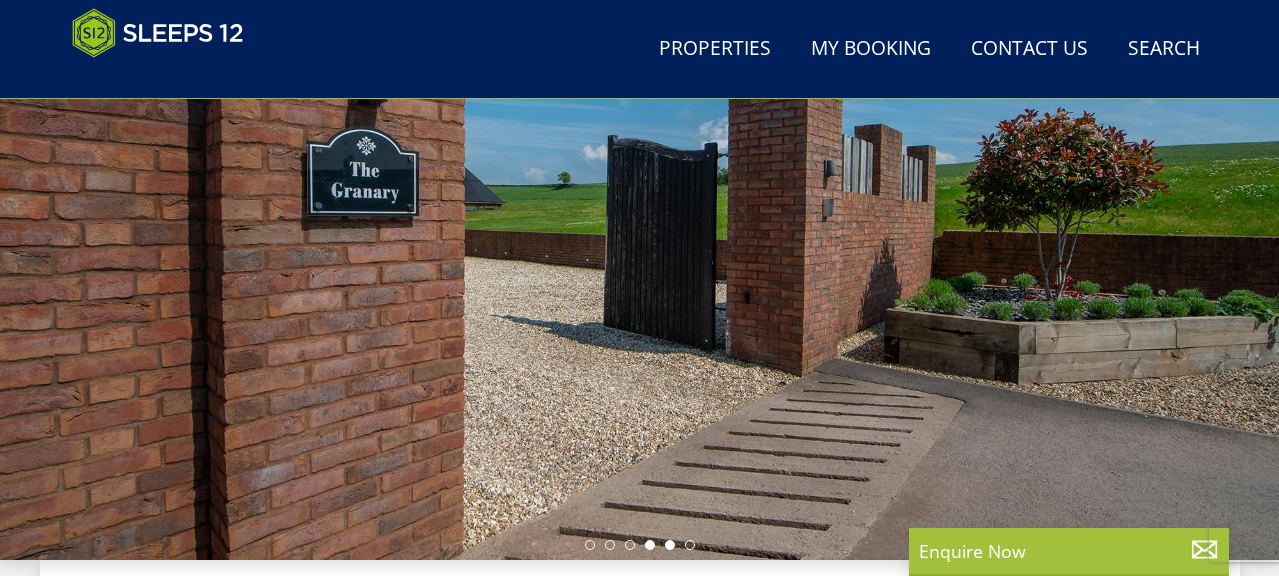click at bounding box center [670, 545] 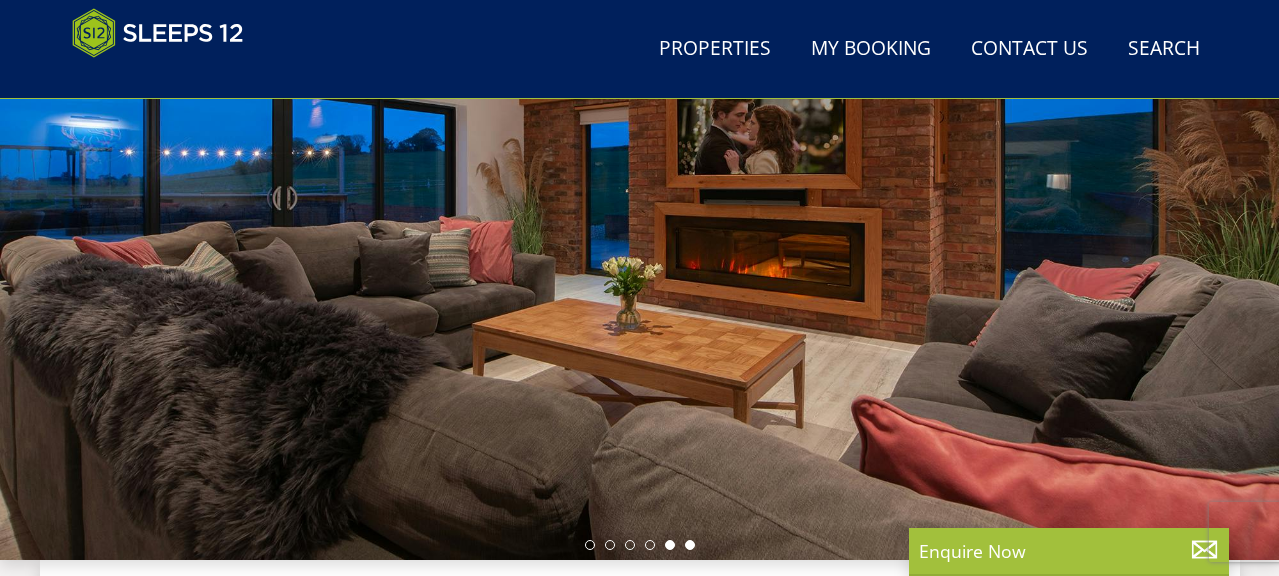 click at bounding box center [690, 545] 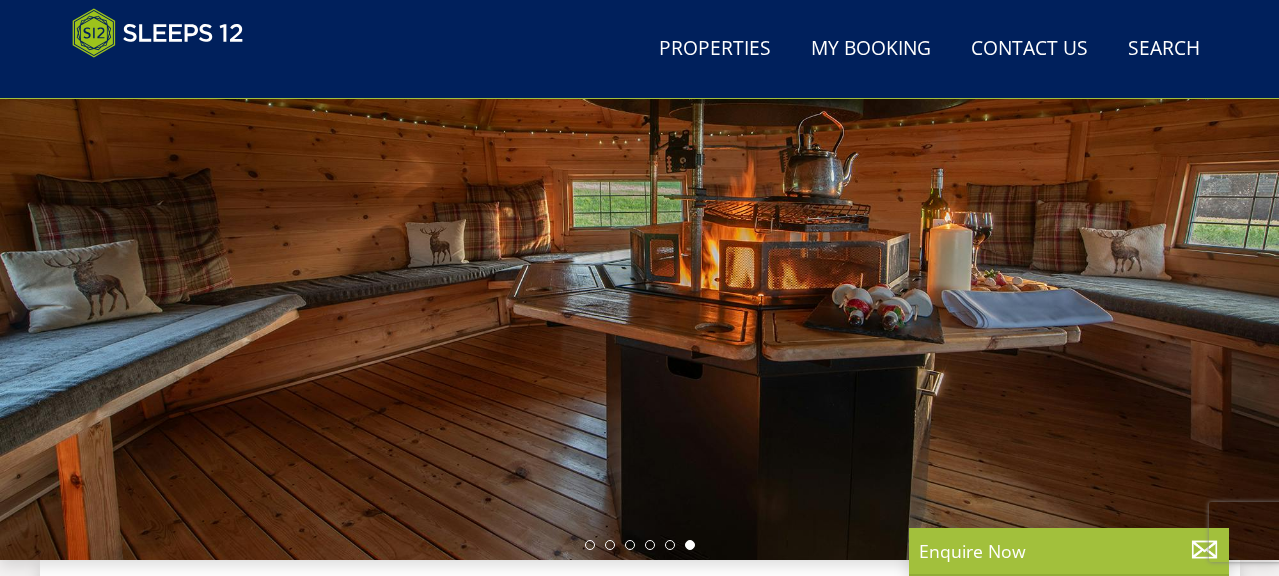 click at bounding box center (640, 545) 